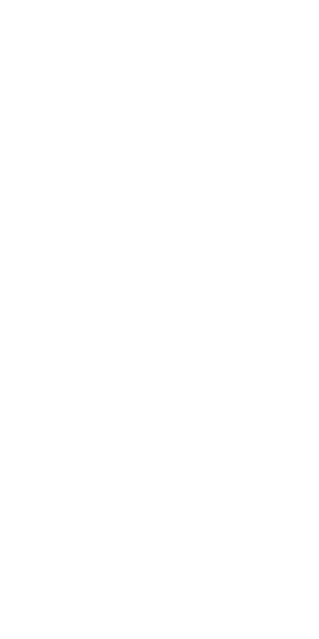 scroll, scrollTop: 0, scrollLeft: 0, axis: both 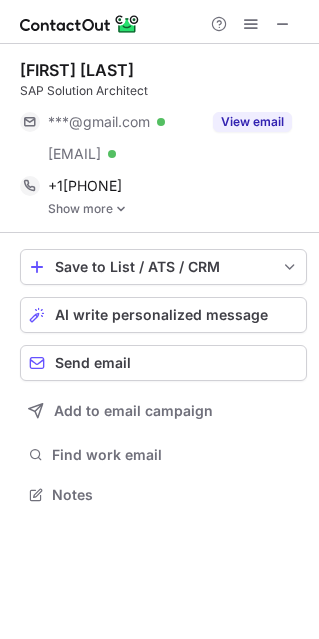 click at bounding box center [121, 209] 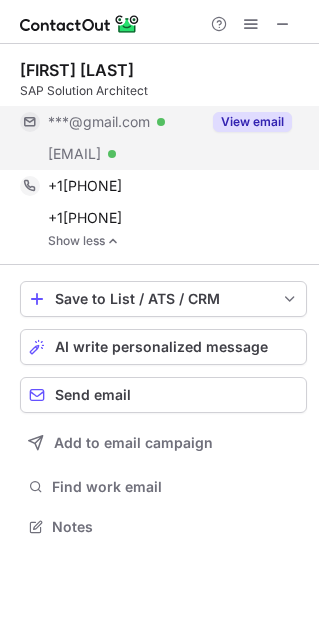 click on "View email" at bounding box center (252, 122) 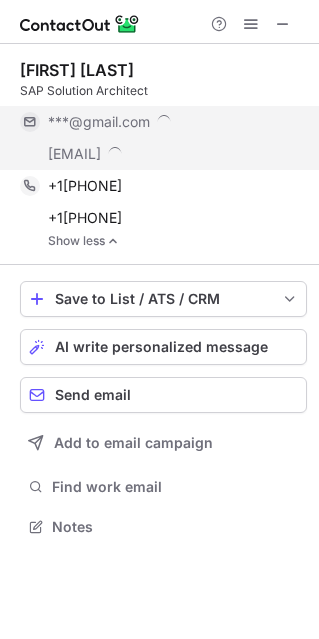 scroll, scrollTop: 9, scrollLeft: 10, axis: both 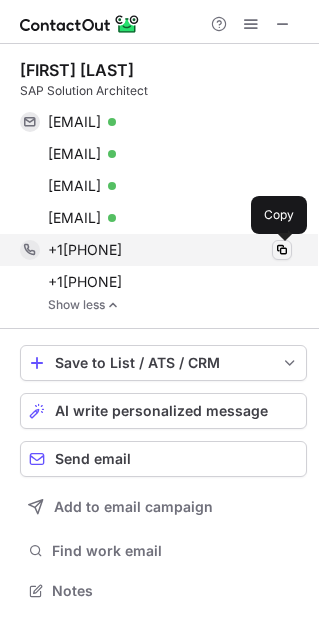 click at bounding box center [282, 250] 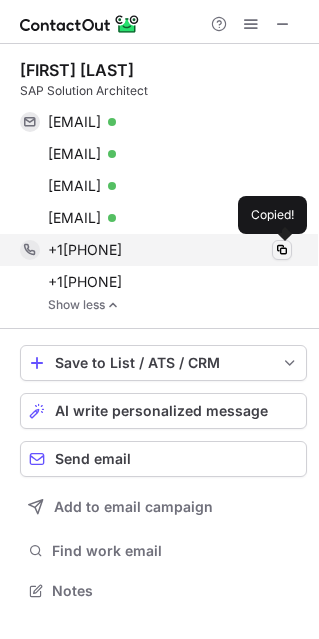 type 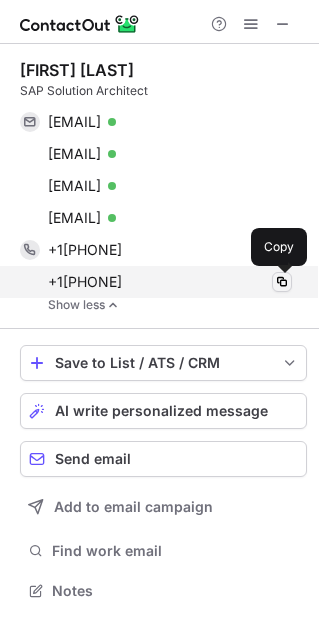 click at bounding box center (282, 282) 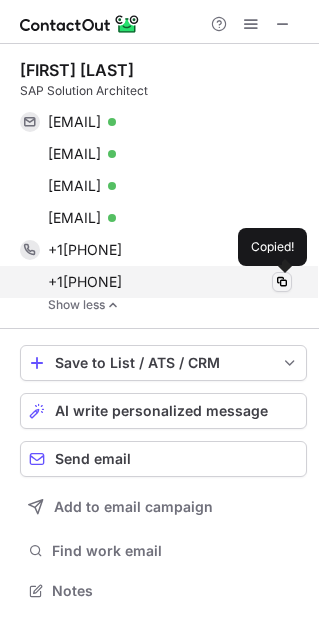 type 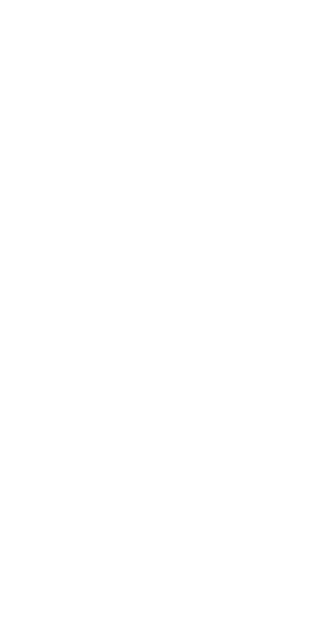 scroll, scrollTop: 0, scrollLeft: 0, axis: both 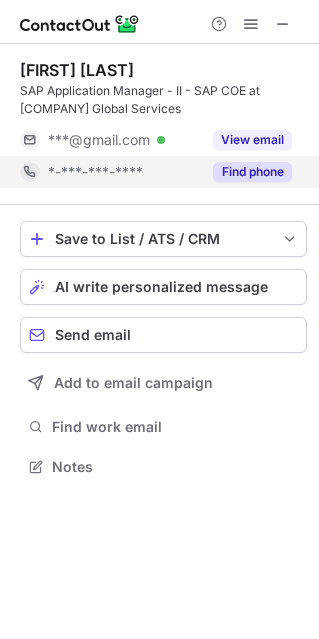click on "Find phone" at bounding box center [252, 172] 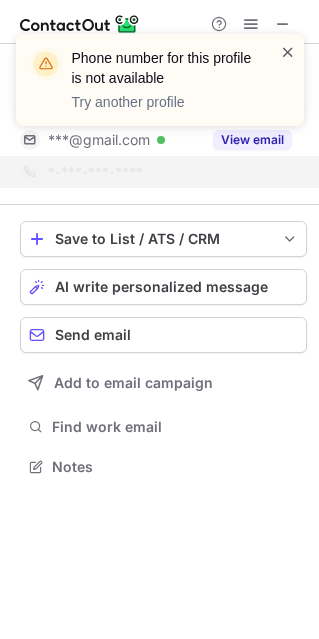 click at bounding box center [288, 52] 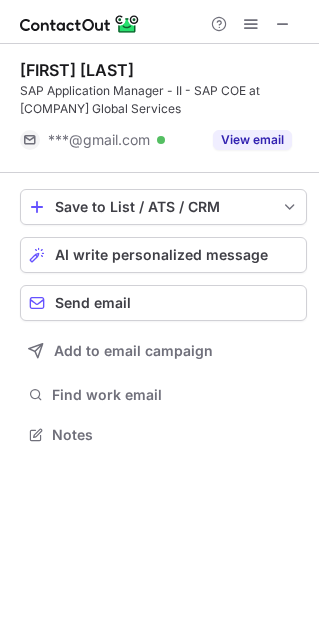 scroll, scrollTop: 420, scrollLeft: 319, axis: both 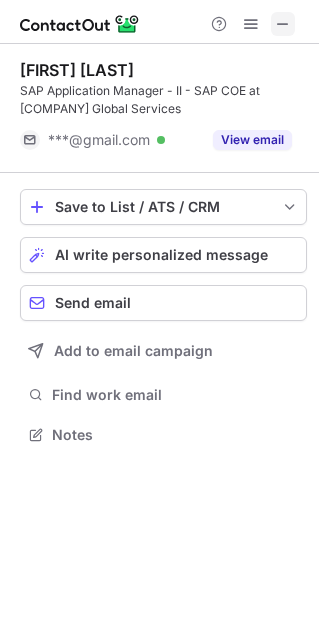 click at bounding box center [283, 24] 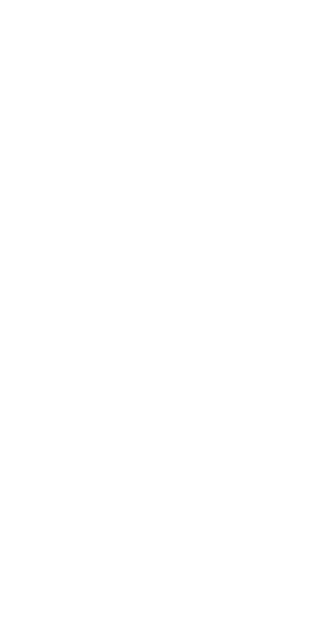 scroll, scrollTop: 0, scrollLeft: 0, axis: both 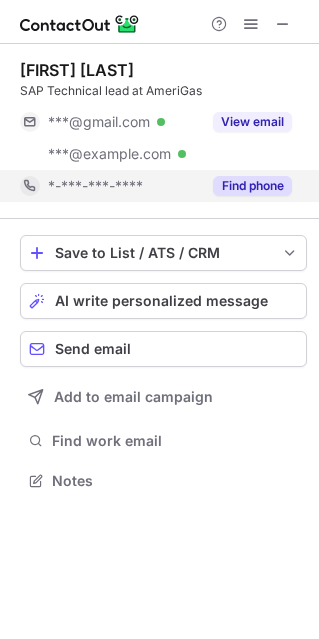 click on "Find phone" at bounding box center [252, 186] 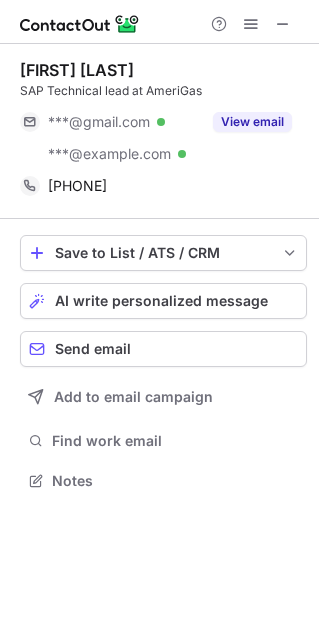 scroll, scrollTop: 466, scrollLeft: 319, axis: both 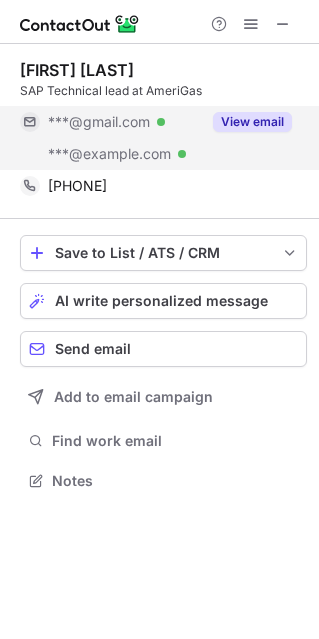 click on "View email" at bounding box center [252, 122] 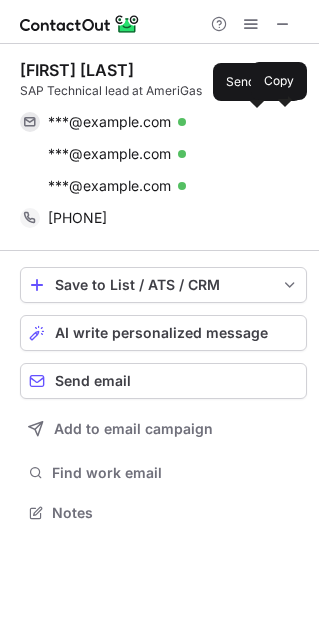 scroll, scrollTop: 10, scrollLeft: 10, axis: both 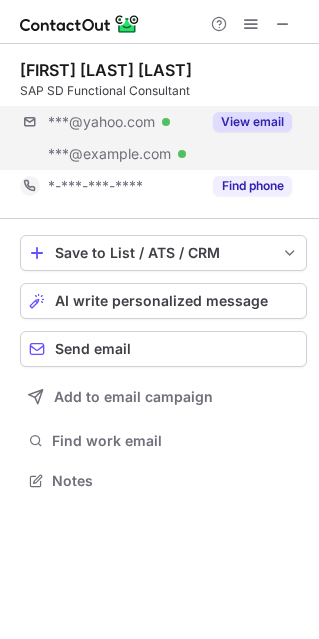 click on "Find phone" at bounding box center (252, 186) 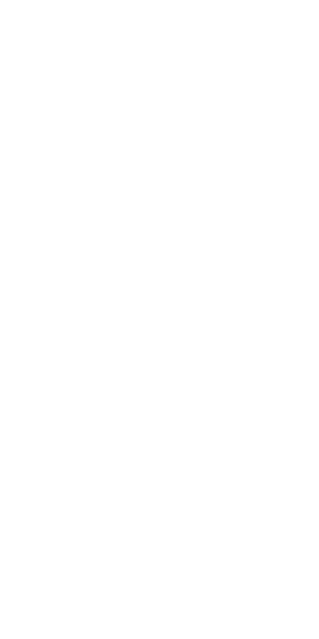 scroll, scrollTop: 0, scrollLeft: 0, axis: both 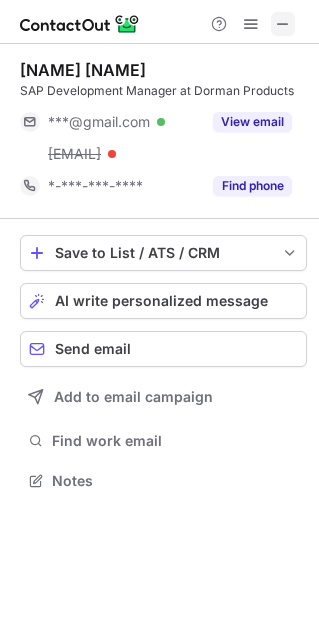click at bounding box center (283, 24) 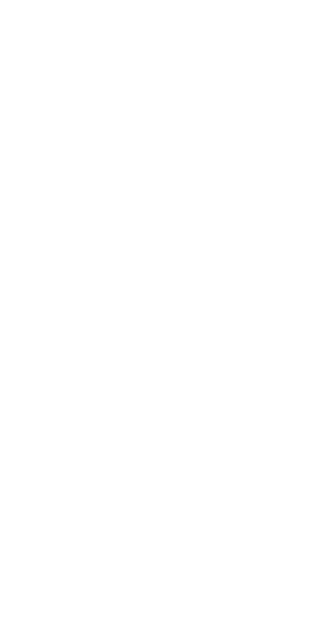 scroll, scrollTop: 0, scrollLeft: 0, axis: both 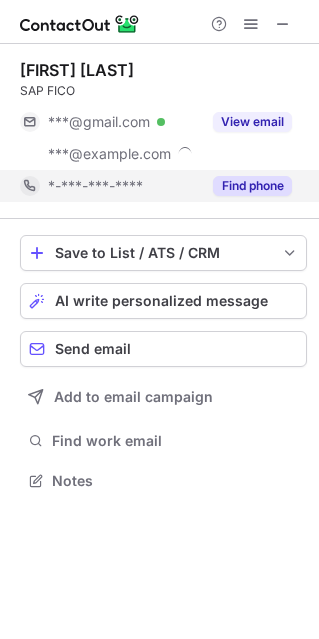 click on "Find phone" at bounding box center (252, 186) 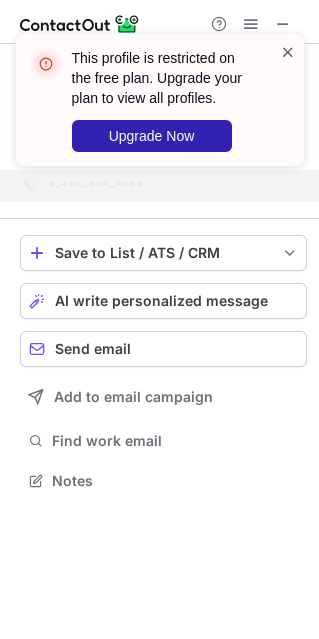 click at bounding box center (288, 52) 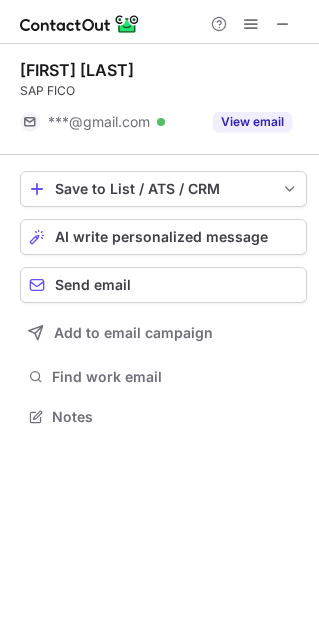 scroll, scrollTop: 402, scrollLeft: 319, axis: both 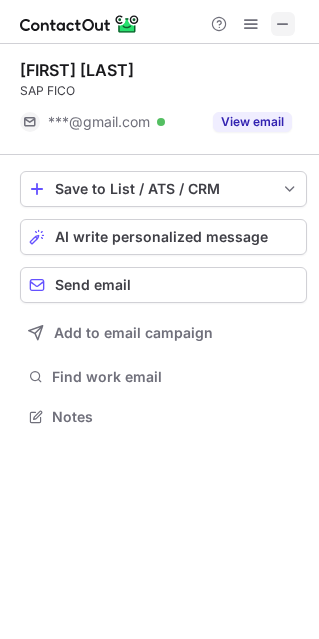 click at bounding box center (283, 24) 